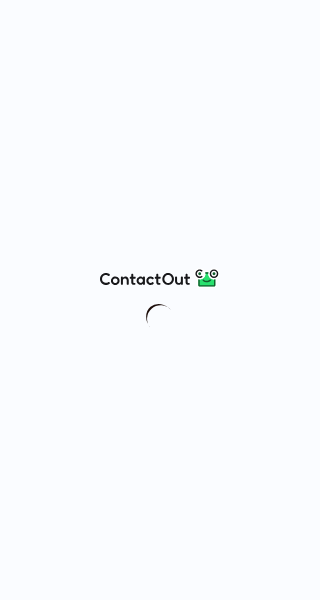 scroll, scrollTop: 0, scrollLeft: 0, axis: both 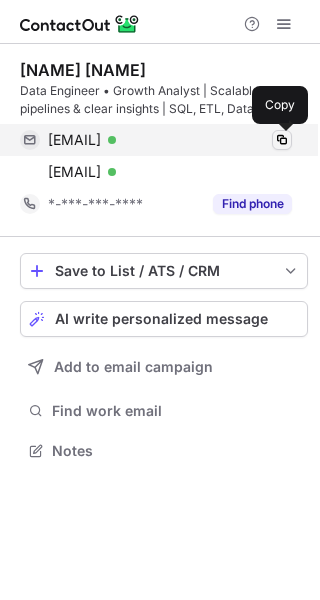 click at bounding box center [282, 140] 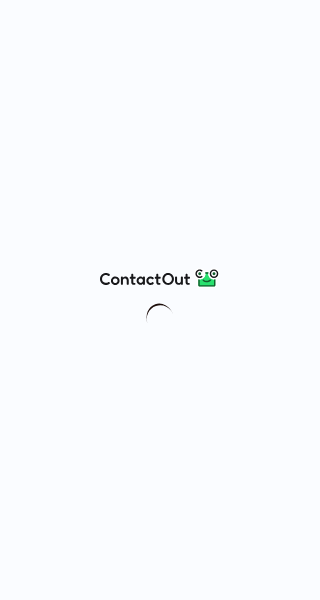 scroll, scrollTop: 0, scrollLeft: 0, axis: both 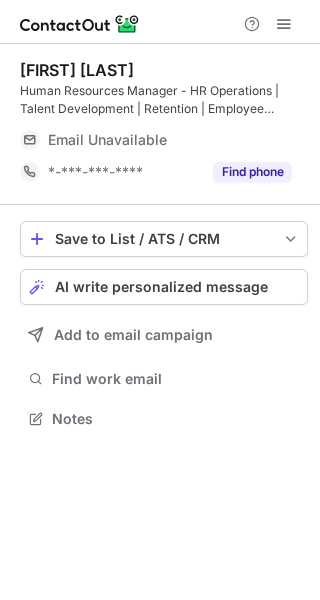 click on "Find work email" at bounding box center (176, 379) 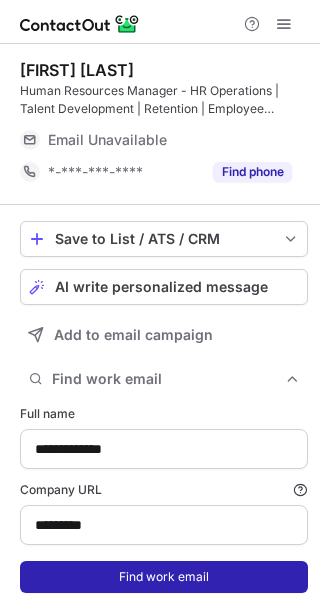click on "Find work email" at bounding box center [164, 577] 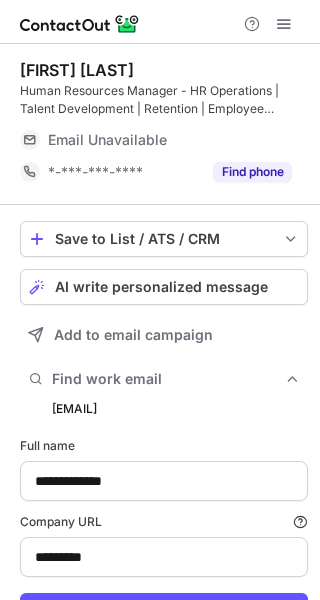 scroll, scrollTop: 10, scrollLeft: 9, axis: both 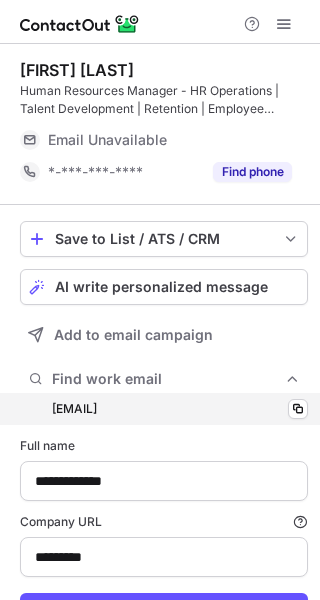 click on "guerlain@tayco.com guerlain@tayco.com Copy" at bounding box center [164, 409] 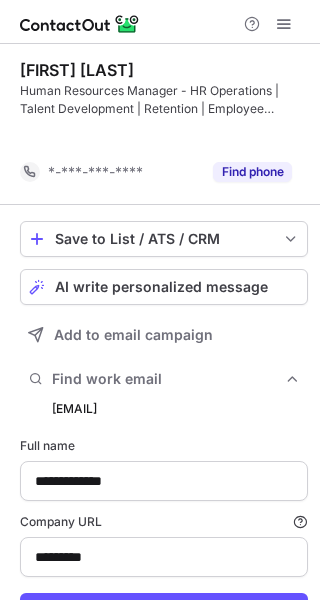 scroll, scrollTop: 616, scrollLeft: 306, axis: both 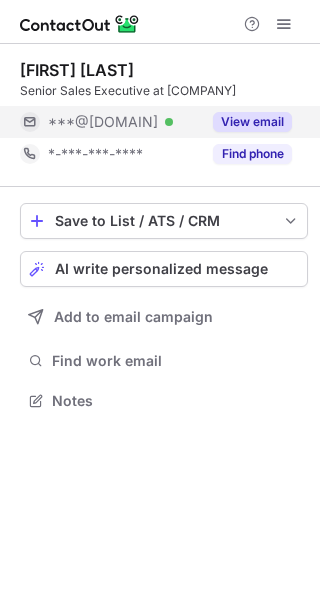 click on "View email" at bounding box center (252, 122) 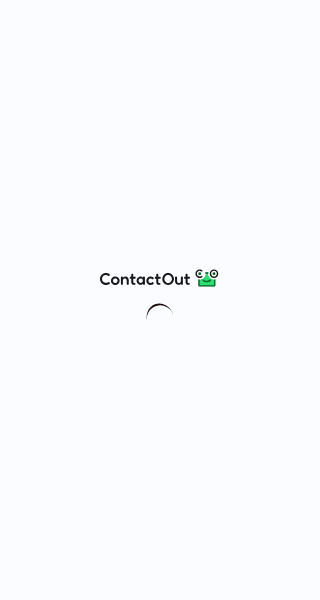 scroll, scrollTop: 0, scrollLeft: 0, axis: both 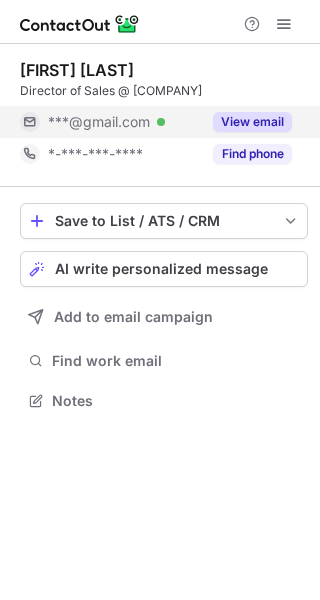 click on "View email" at bounding box center [246, 122] 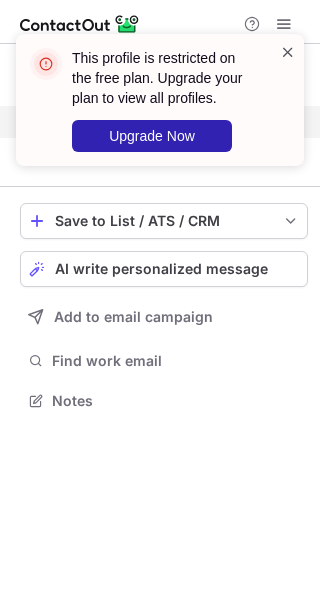 click at bounding box center [288, 52] 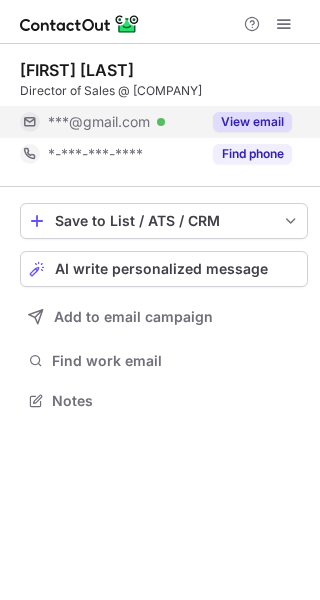 click at bounding box center (284, 24) 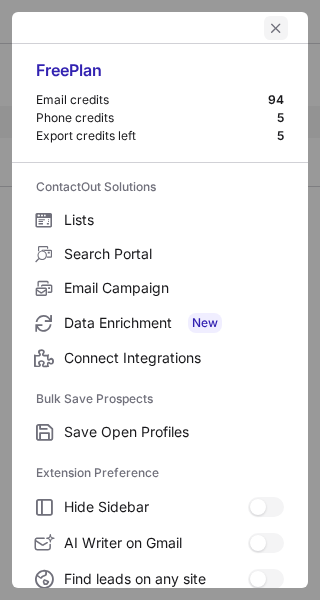 click at bounding box center (276, 28) 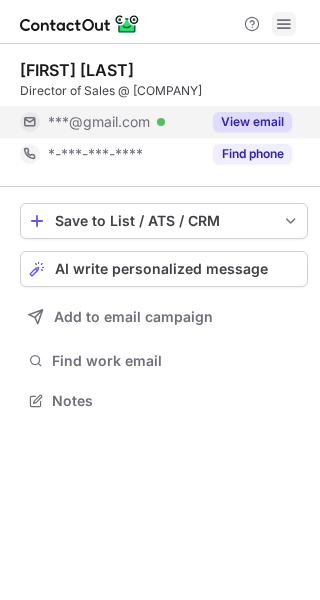 click at bounding box center [284, 24] 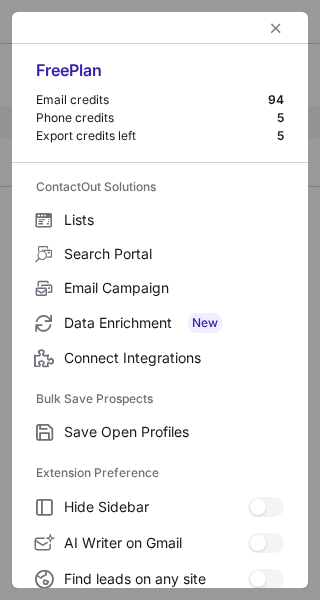 click at bounding box center [160, 28] 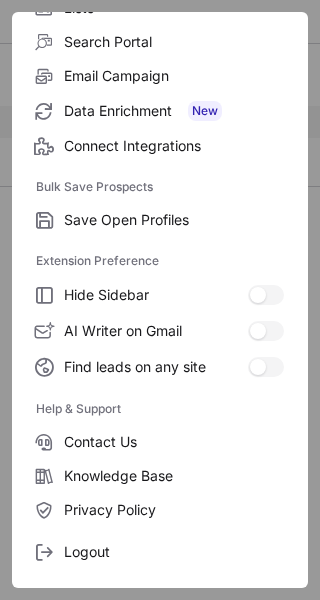 scroll, scrollTop: 232, scrollLeft: 0, axis: vertical 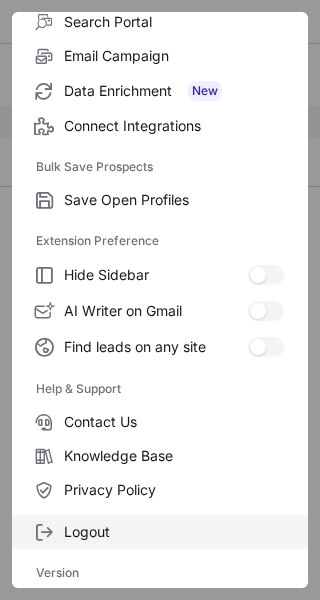 click on "Logout" at bounding box center [174, 200] 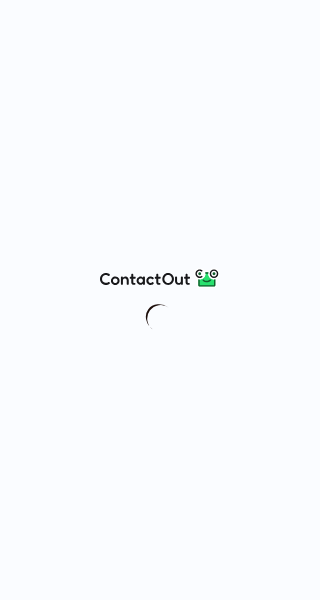 scroll, scrollTop: 0, scrollLeft: 0, axis: both 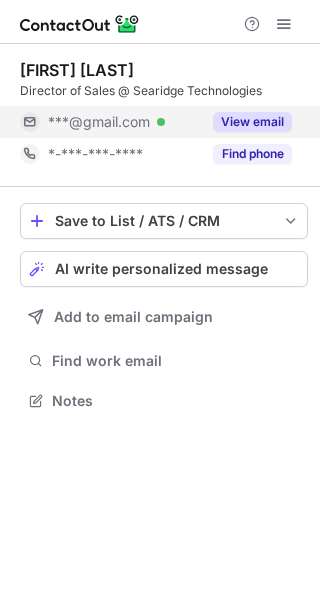 click on "View email" at bounding box center (252, 122) 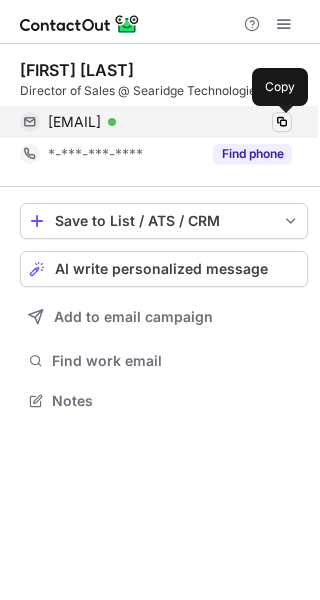 click at bounding box center (282, 122) 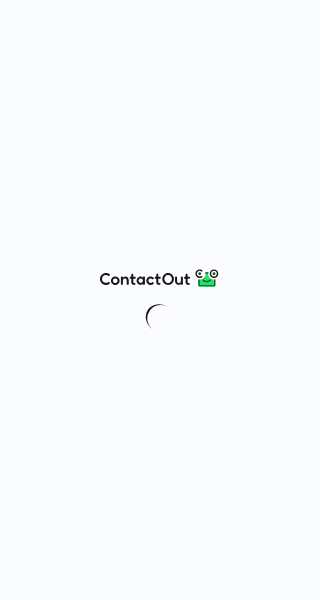 scroll, scrollTop: 0, scrollLeft: 0, axis: both 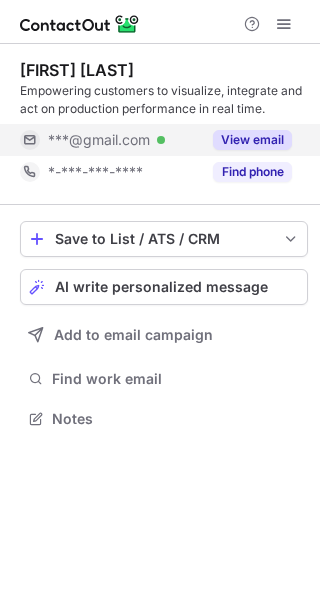 click on "View email" at bounding box center (252, 140) 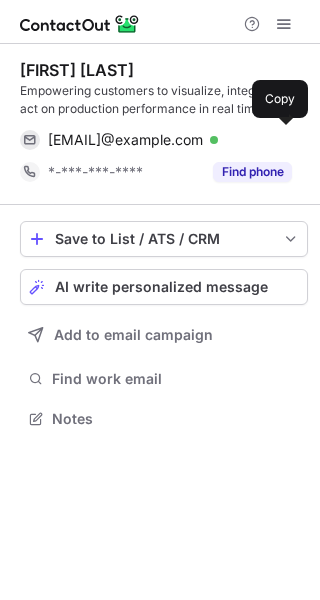 click on "allenbrennan@gmail.com Verified" at bounding box center [170, 140] 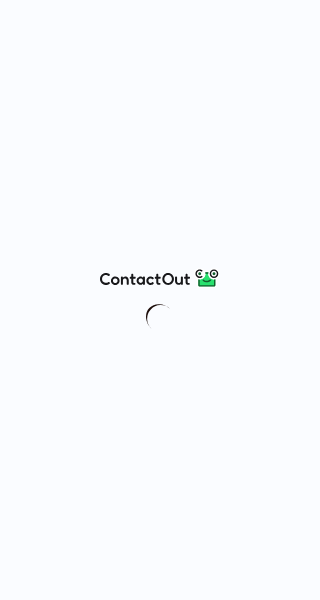 scroll, scrollTop: 0, scrollLeft: 0, axis: both 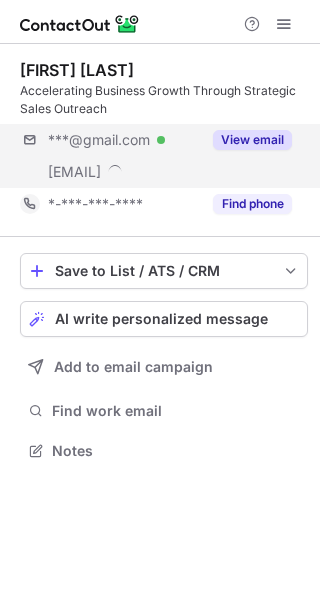 click on "[EMAIL] [EMAIL]" at bounding box center [164, 156] 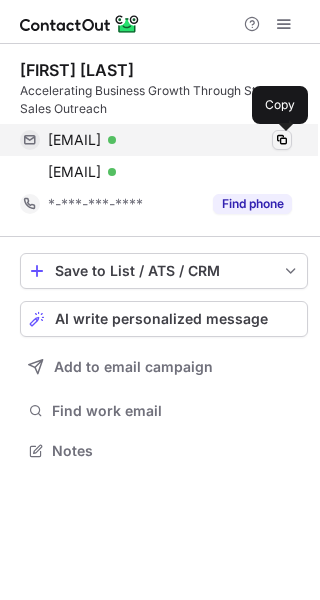 click at bounding box center [282, 140] 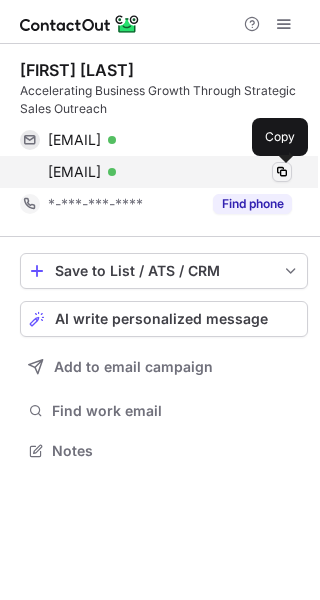 click at bounding box center [282, 172] 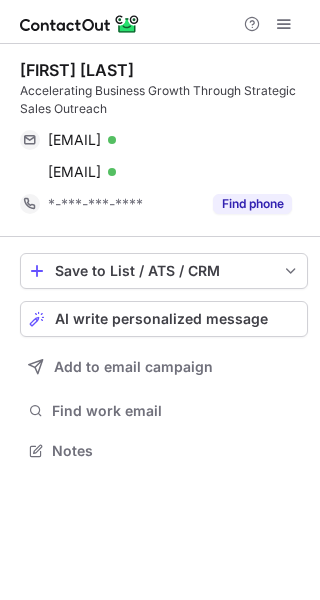 drag, startPoint x: 203, startPoint y: 70, endPoint x: 20, endPoint y: 56, distance: 183.53474 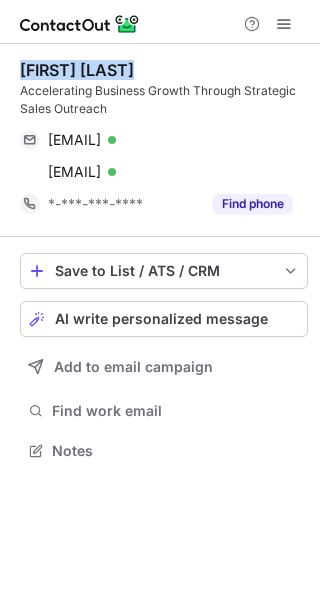 drag, startPoint x: 213, startPoint y: 61, endPoint x: 27, endPoint y: 59, distance: 186.01076 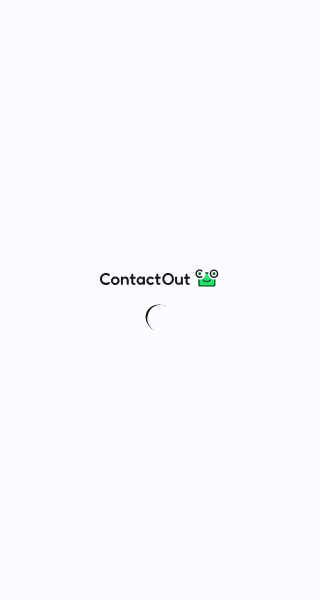 scroll, scrollTop: 0, scrollLeft: 0, axis: both 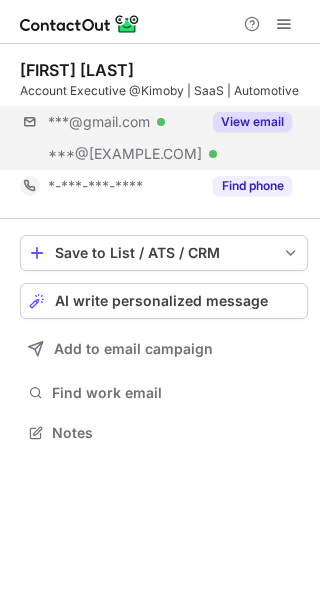 click on "***@gmail.com Verified ***@kimoby.com Verified View email" at bounding box center (164, 138) 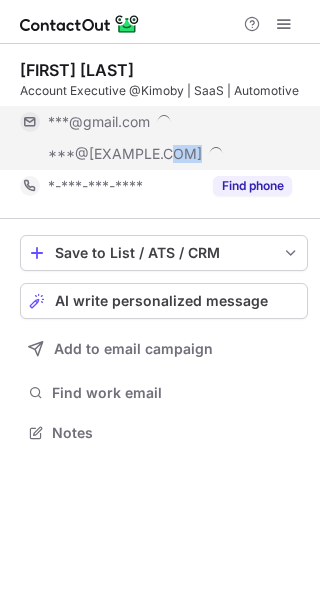 click on "***@kimoby.com" at bounding box center [170, 154] 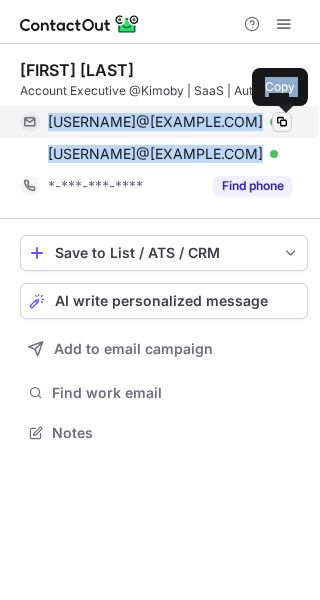 click at bounding box center [282, 122] 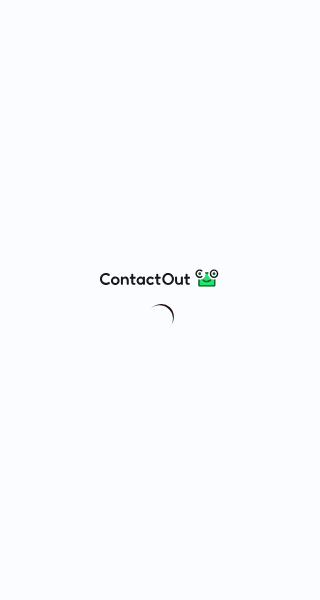scroll, scrollTop: 0, scrollLeft: 0, axis: both 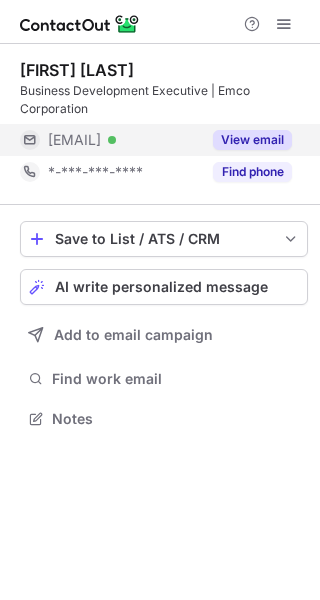 click on "View email" at bounding box center (252, 140) 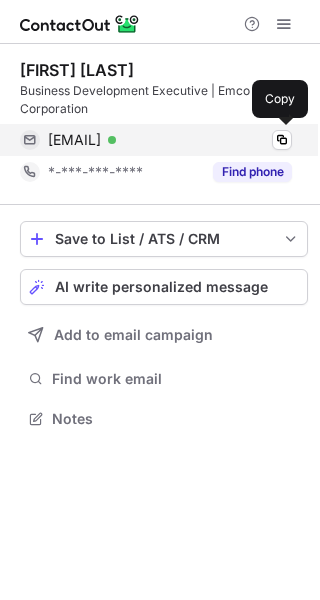 click on "fshadab@emcoltd.com Verified" at bounding box center (170, 140) 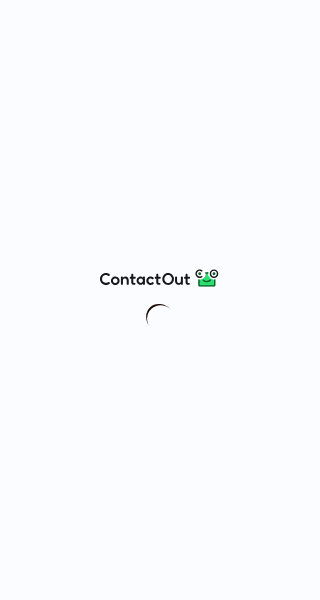scroll, scrollTop: 0, scrollLeft: 0, axis: both 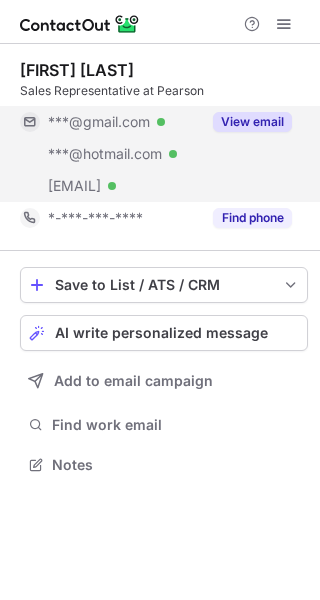 click on "***@hotmail.com Verified" at bounding box center (110, 154) 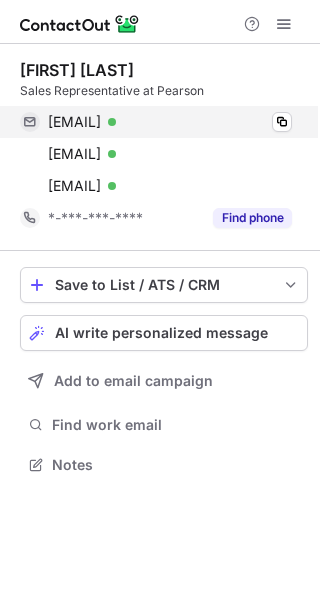 click on "caitlinaesmith24@gmail.com Verified" at bounding box center (170, 122) 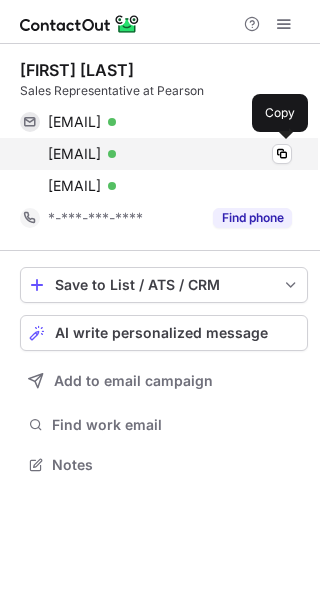 click on "caitlin_smith04@hotmail.com Verified Copy" at bounding box center [156, 154] 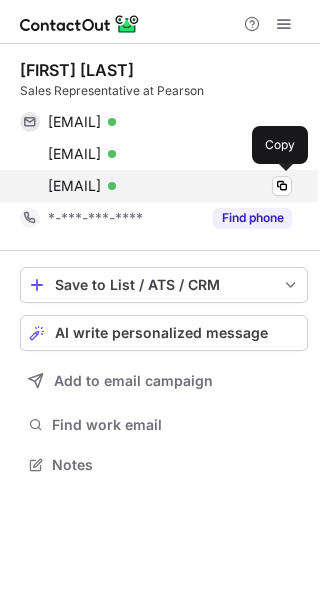 click on "caitlin.smith@pearson.com Verified" at bounding box center [170, 186] 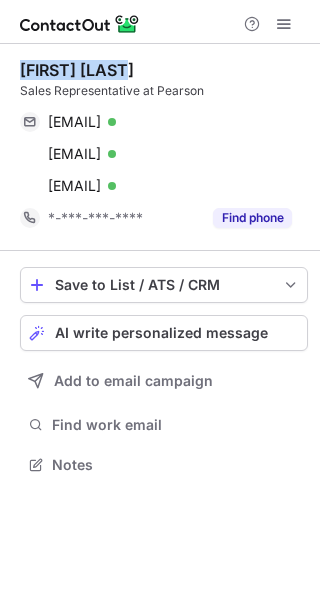 drag, startPoint x: 121, startPoint y: 69, endPoint x: 9, endPoint y: 67, distance: 112.01785 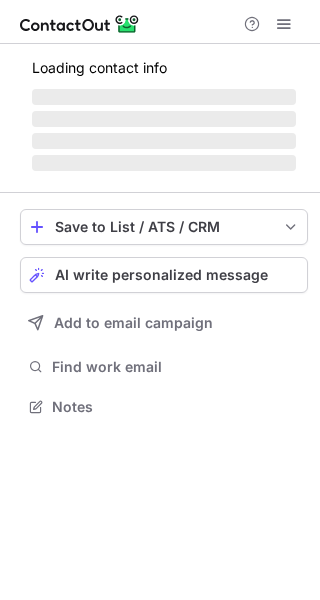 scroll, scrollTop: 0, scrollLeft: 0, axis: both 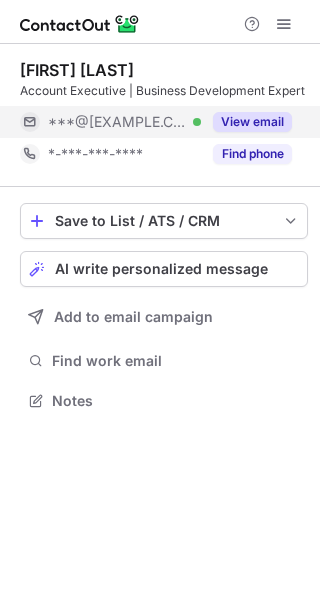 click on "View email" at bounding box center (252, 122) 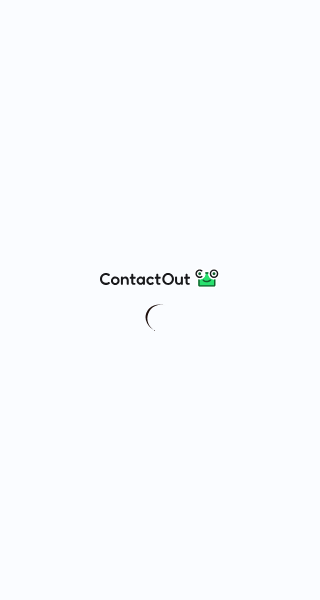 scroll, scrollTop: 0, scrollLeft: 0, axis: both 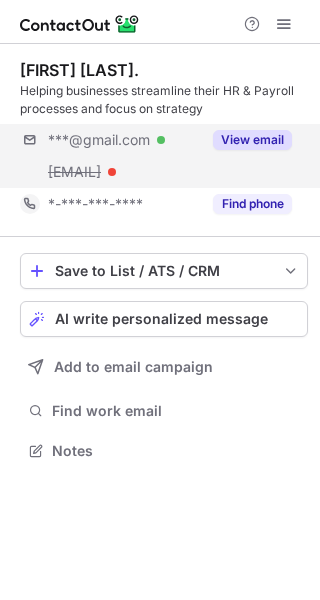 click on "[EMAIL] Verified [EMAIL] View email" at bounding box center [164, 156] 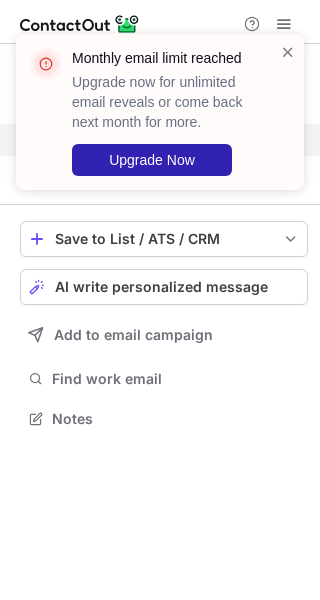 scroll, scrollTop: 404, scrollLeft: 320, axis: both 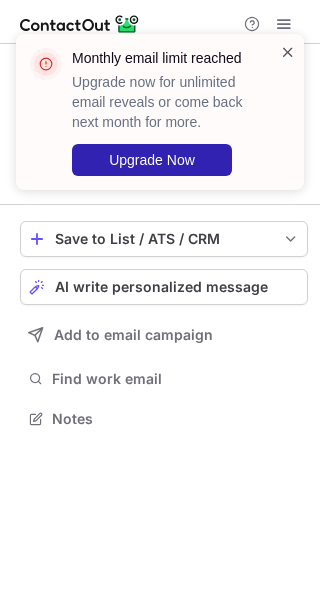 click at bounding box center [288, 52] 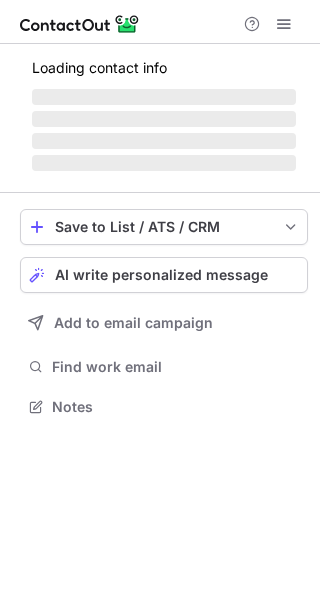 scroll, scrollTop: 0, scrollLeft: 0, axis: both 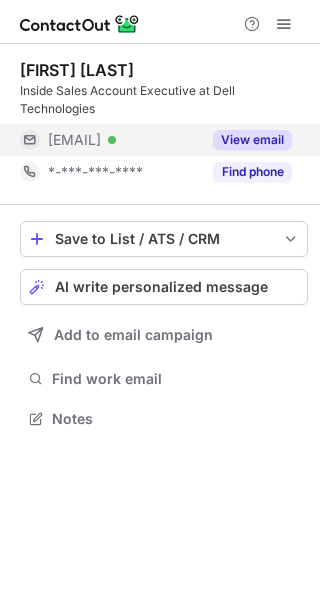 click on "View email" at bounding box center (252, 140) 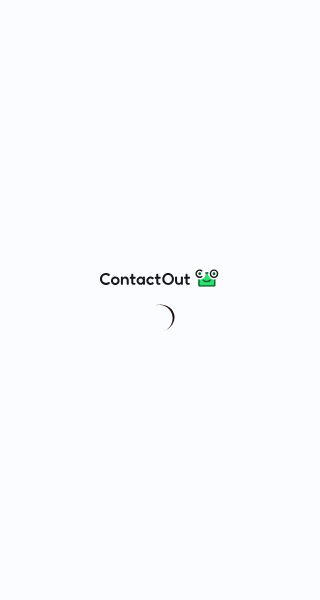 scroll, scrollTop: 0, scrollLeft: 0, axis: both 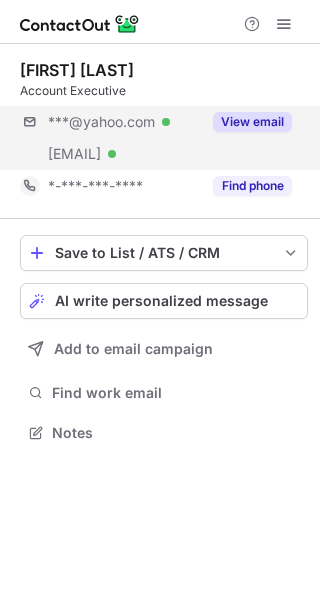 click on "[EMAIL] Verified [EMAIL] Verified View email" at bounding box center [164, 138] 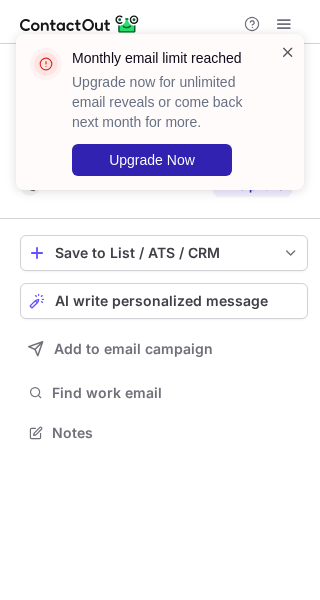 click at bounding box center [288, 52] 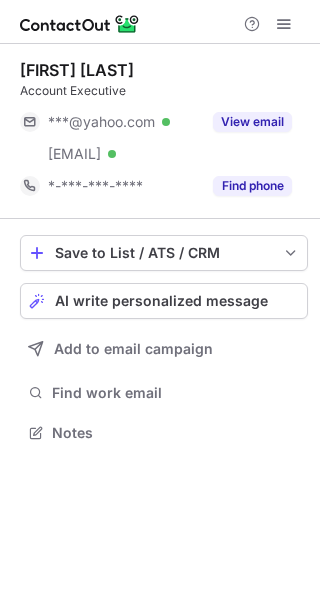 click at bounding box center [284, 24] 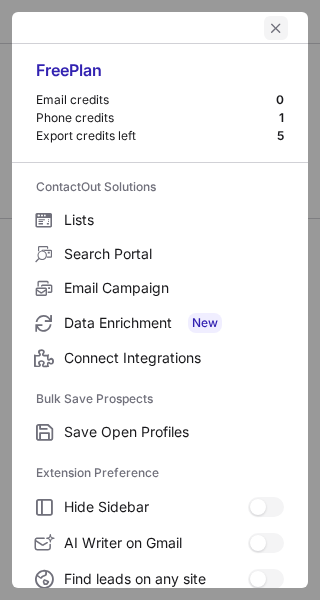 click at bounding box center (276, 28) 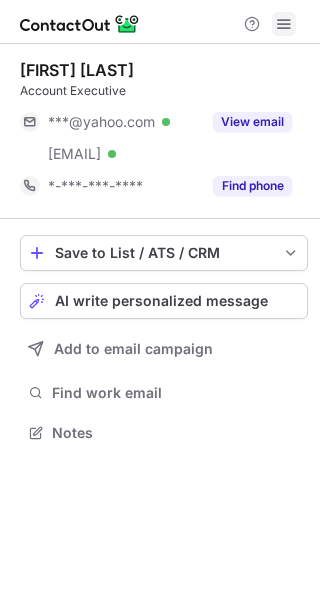 click at bounding box center [284, 24] 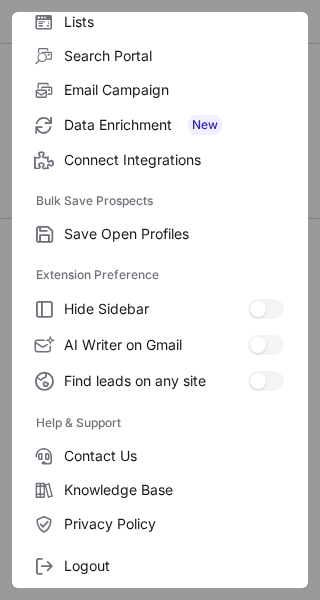 scroll, scrollTop: 232, scrollLeft: 0, axis: vertical 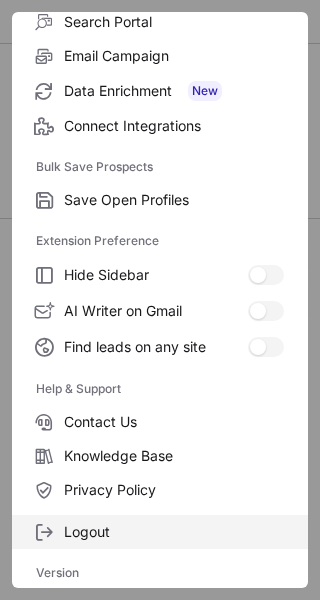 click on "Logout" at bounding box center [174, 200] 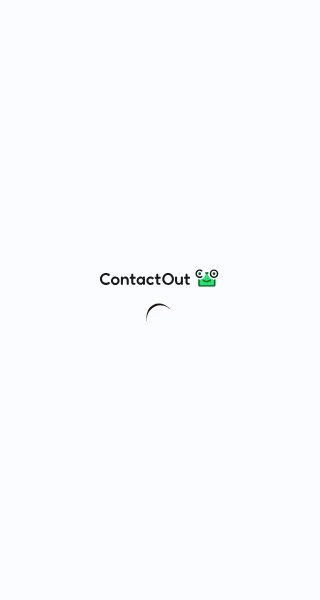 scroll, scrollTop: 0, scrollLeft: 0, axis: both 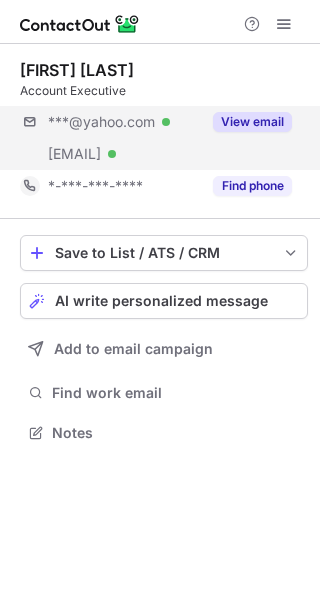 click on "[EMAIL] Verified [EMAIL] Verified View email" at bounding box center (164, 138) 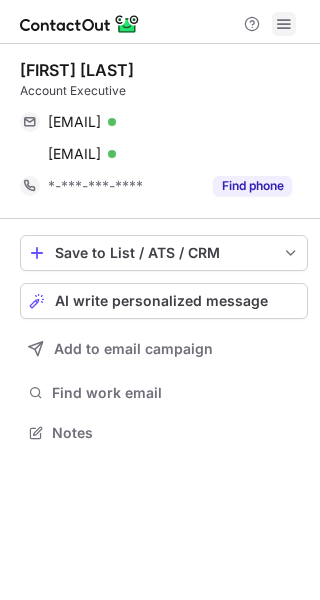 click at bounding box center (284, 24) 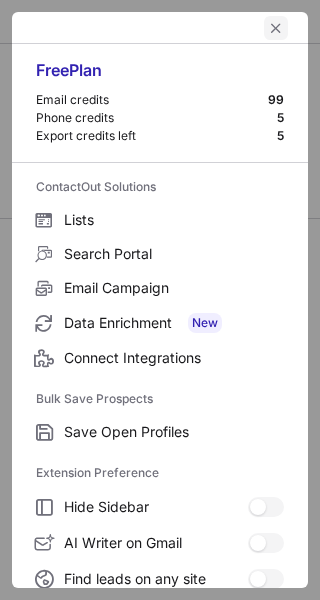 click at bounding box center (276, 28) 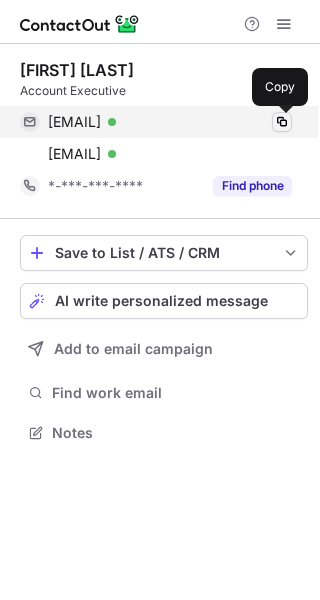 click at bounding box center [282, 122] 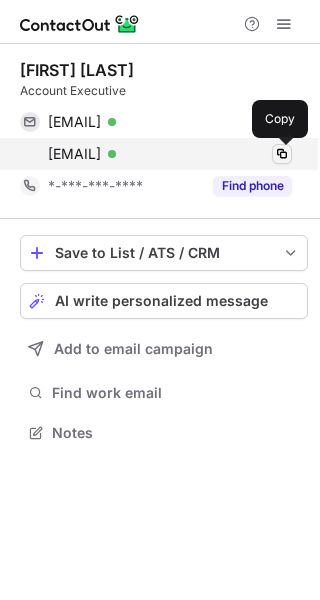 click at bounding box center (282, 154) 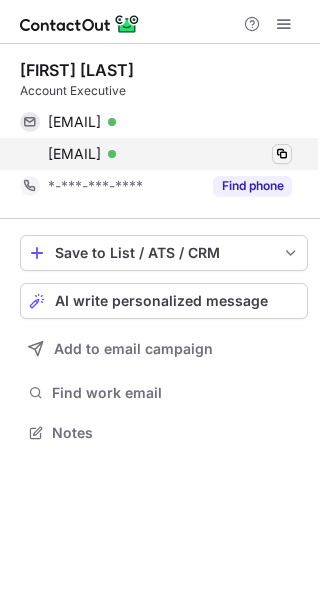 type 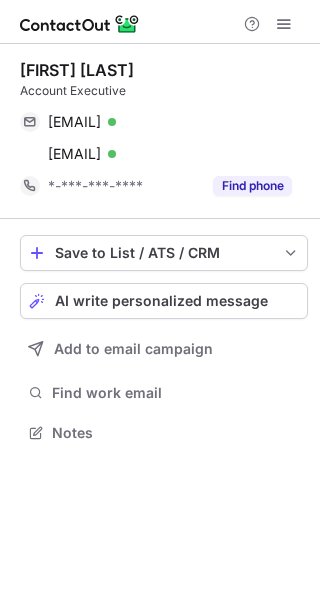 drag, startPoint x: 162, startPoint y: 63, endPoint x: 21, endPoint y: 68, distance: 141.08862 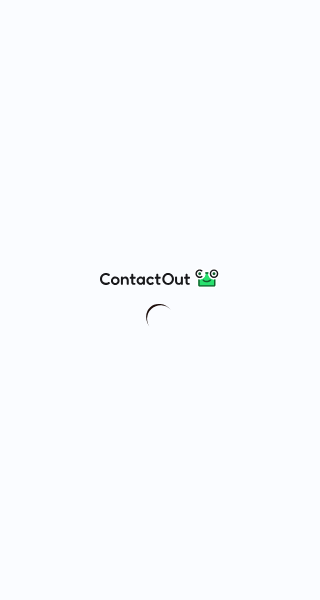scroll, scrollTop: 0, scrollLeft: 0, axis: both 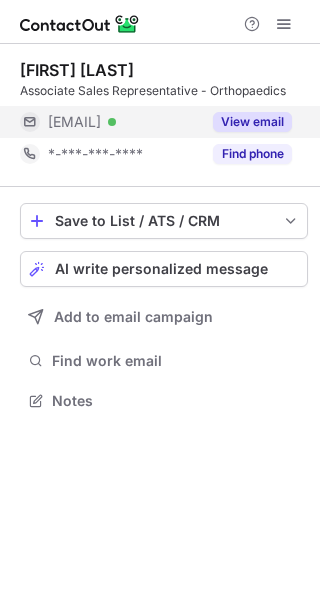 click on "View email" at bounding box center [252, 122] 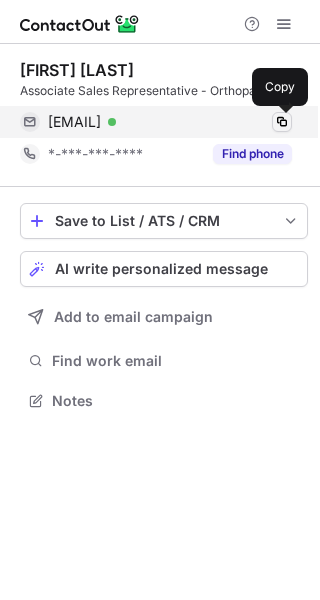 click at bounding box center [282, 122] 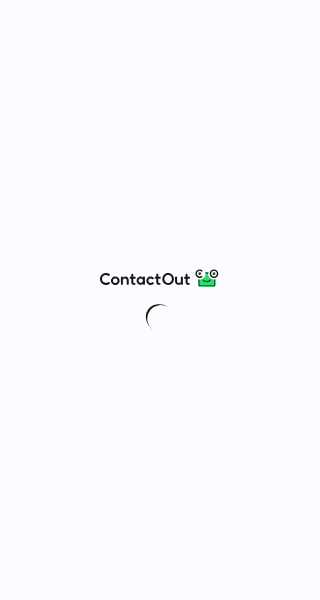scroll, scrollTop: 0, scrollLeft: 0, axis: both 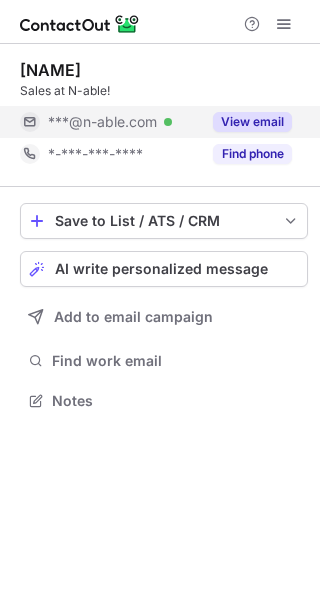 click on "View email" at bounding box center (252, 122) 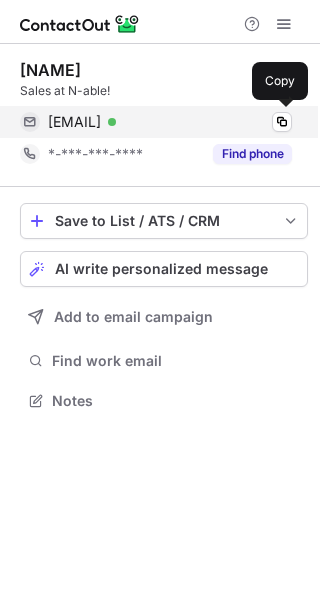 click on "shelby.allen@n-able.com Verified" at bounding box center (170, 122) 